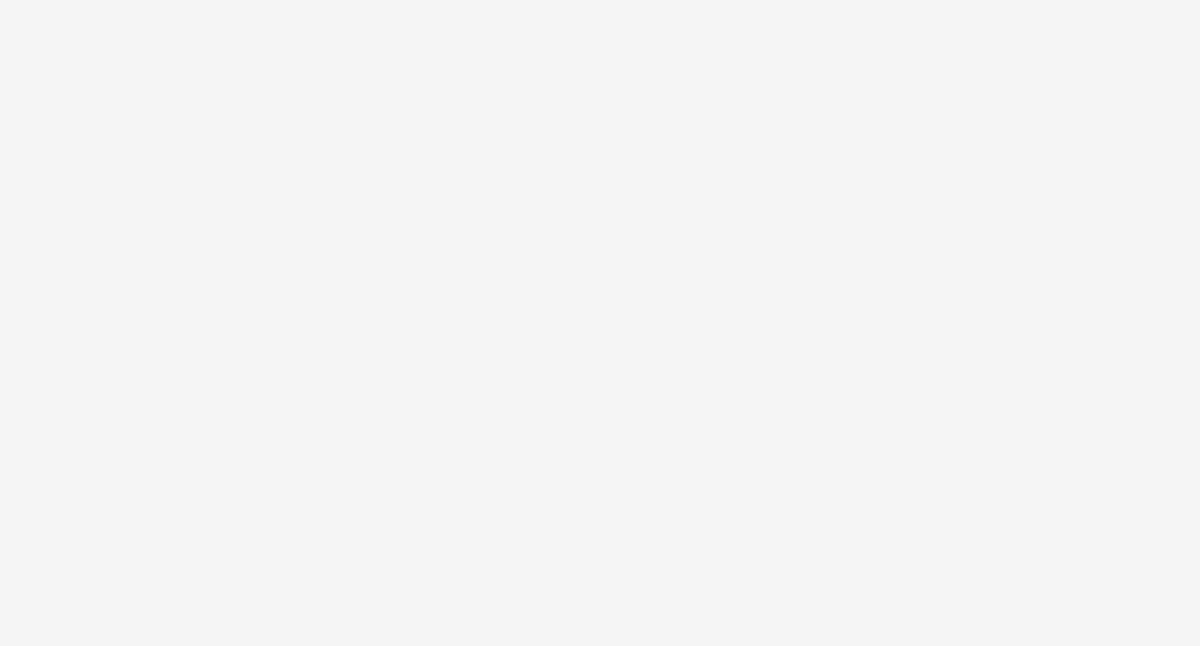scroll, scrollTop: 0, scrollLeft: 0, axis: both 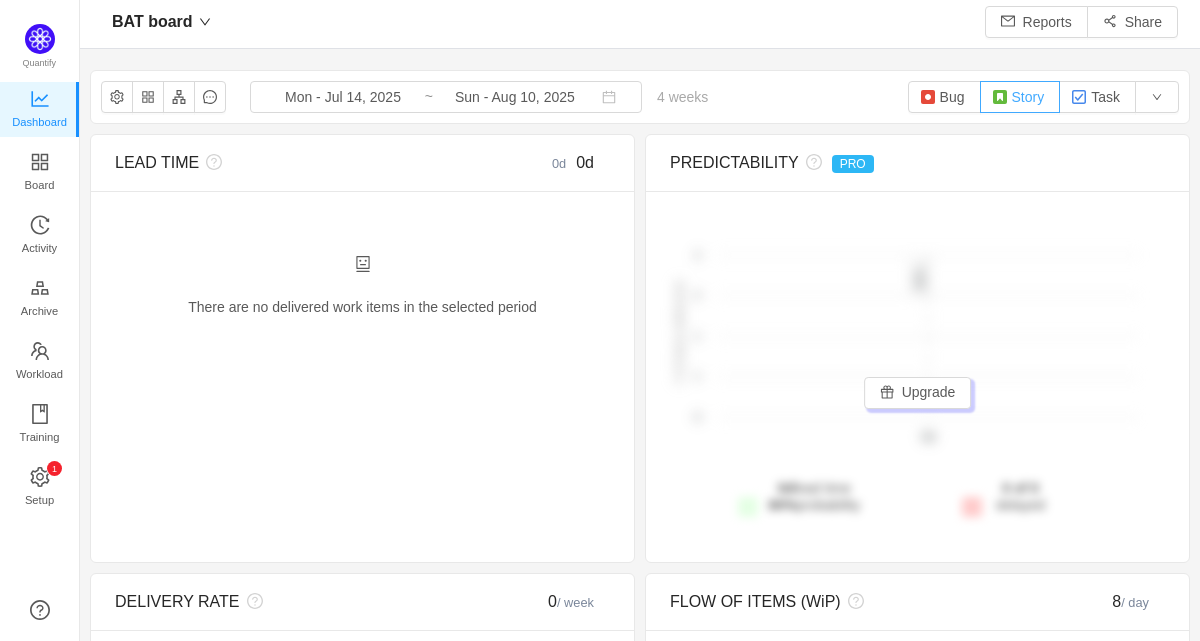 click on "Story" at bounding box center (1020, 97) 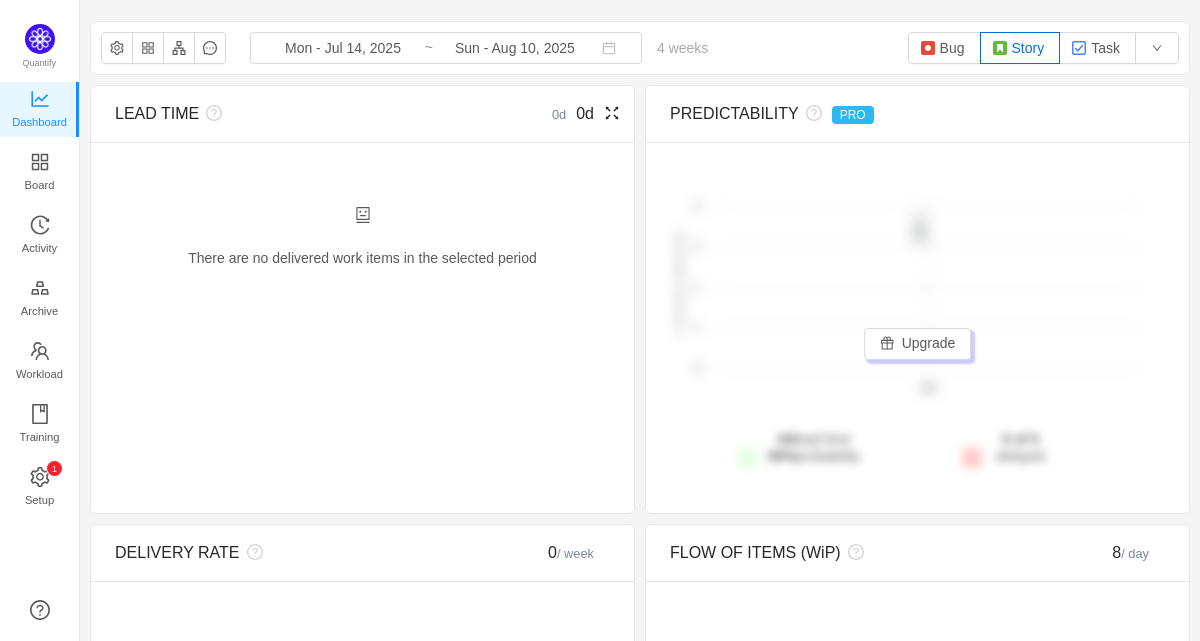 scroll, scrollTop: 0, scrollLeft: 0, axis: both 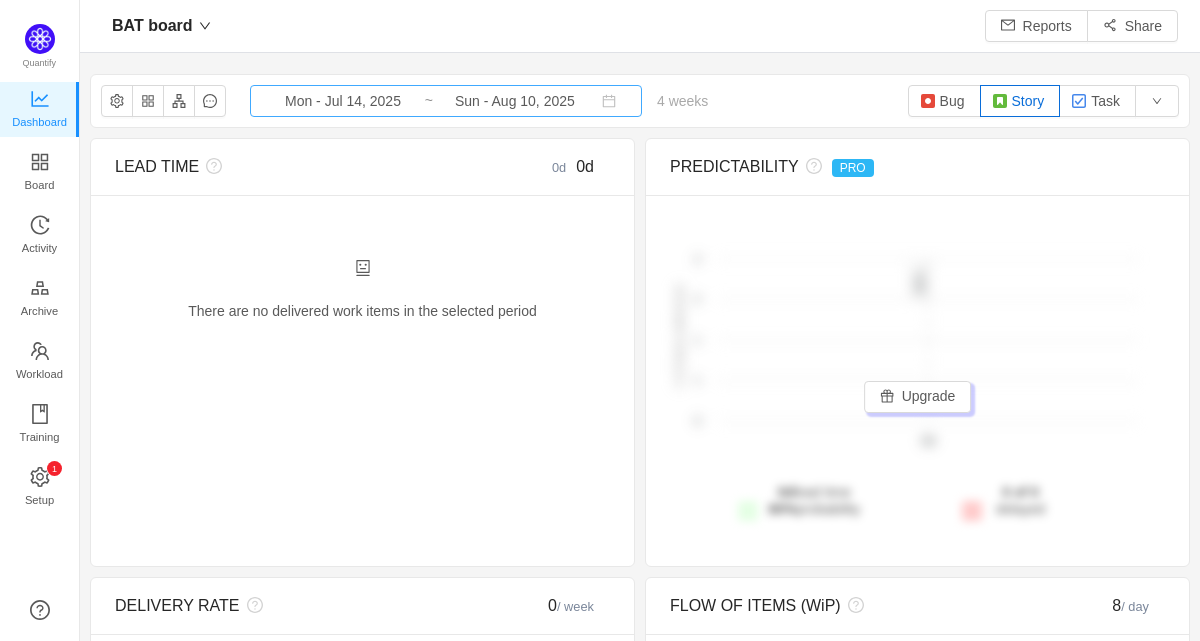 click on "Mon - Jul 14, 2025" at bounding box center [343, 101] 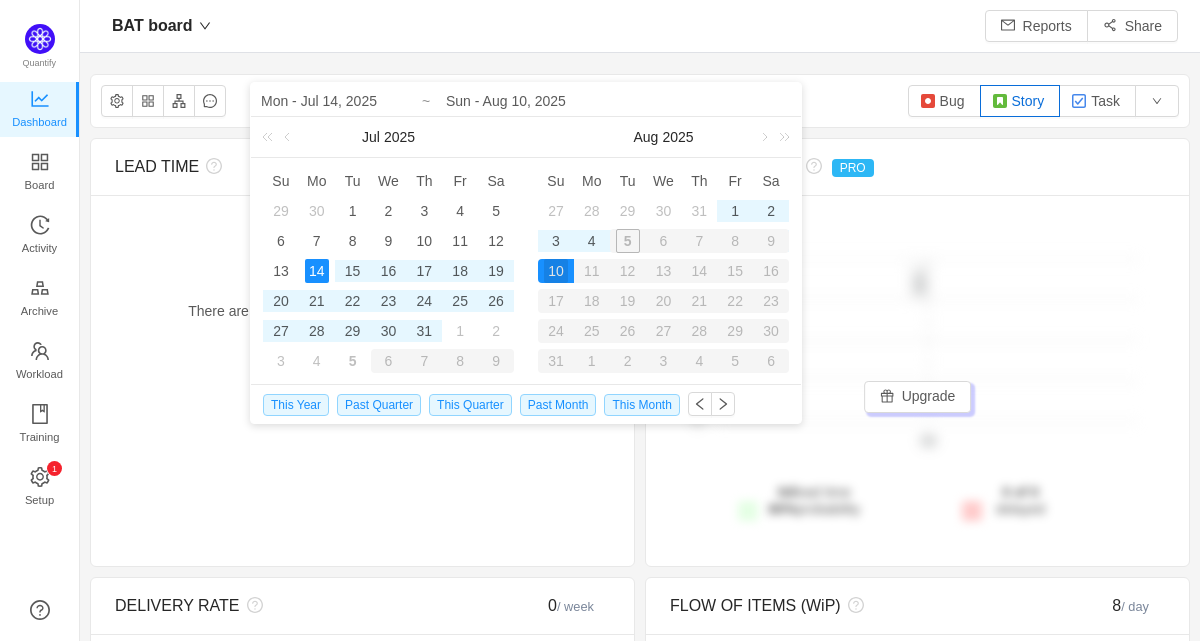 click on "11" at bounding box center [592, 271] 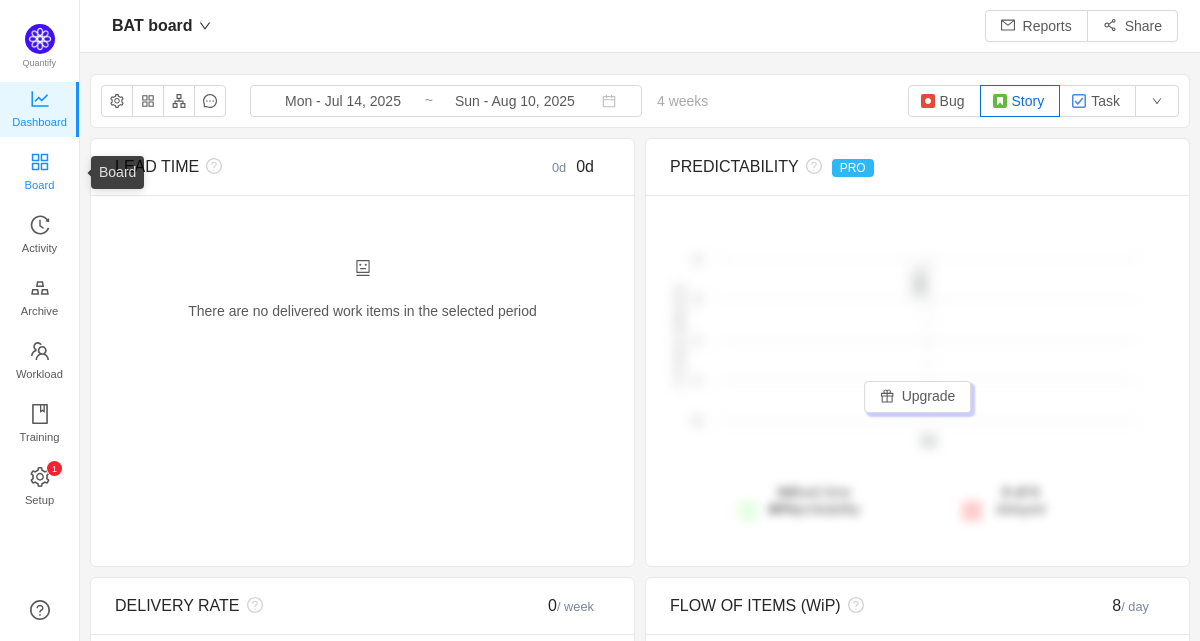 click 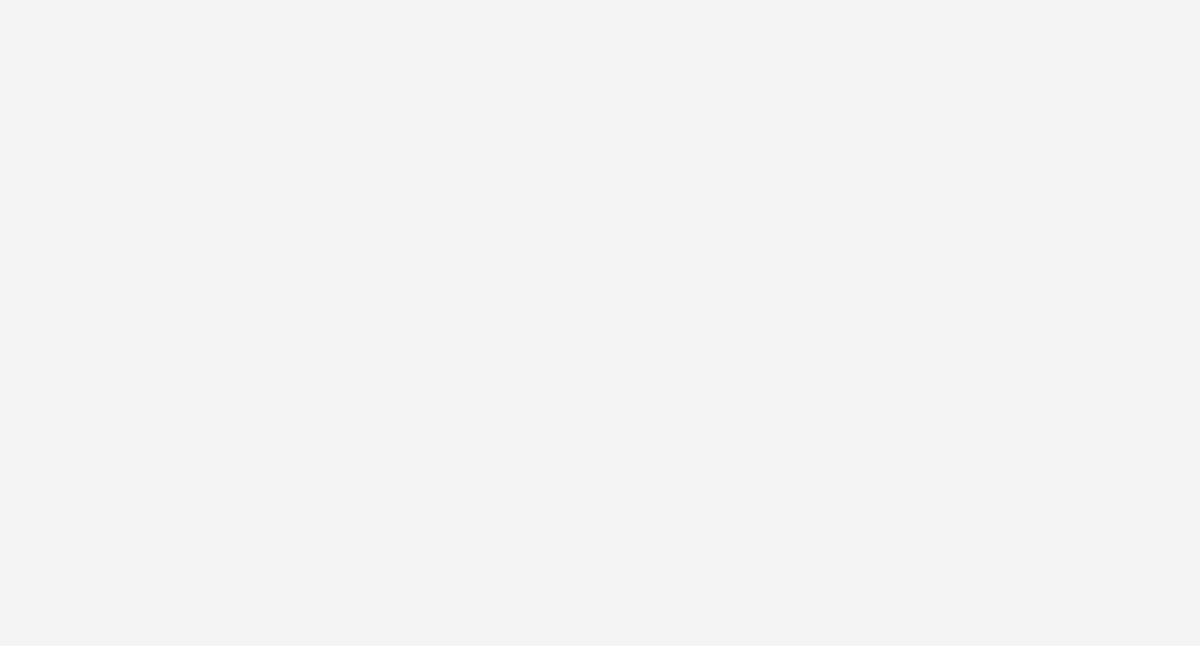 scroll, scrollTop: 0, scrollLeft: 0, axis: both 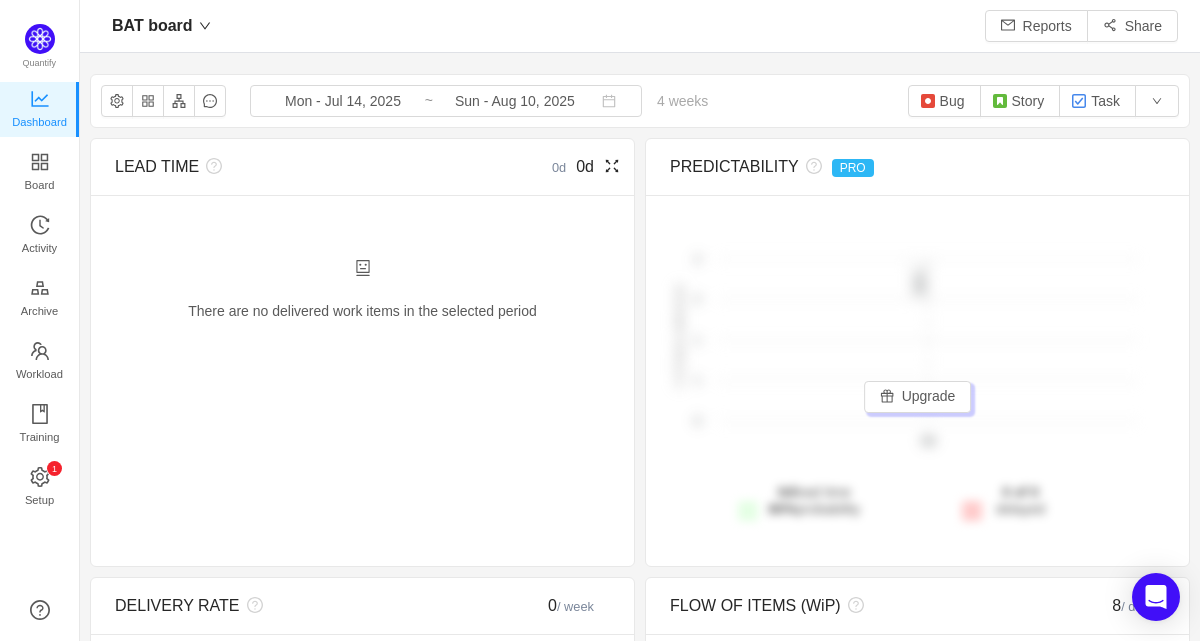 click 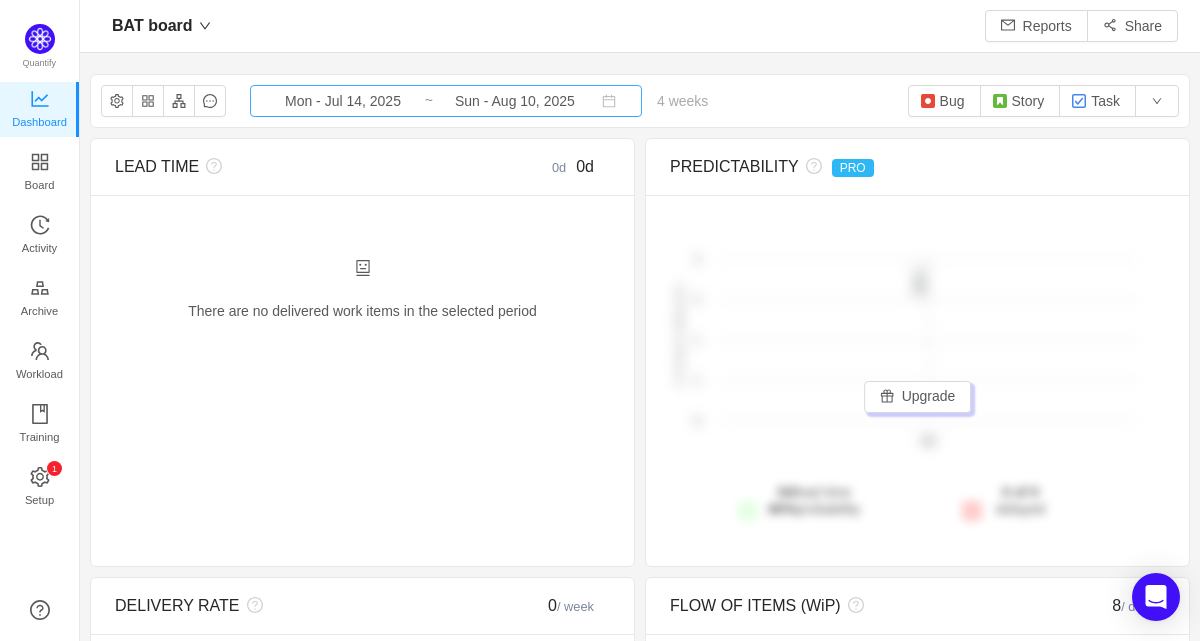 click on "Mon - Jul 14, 2025" at bounding box center (343, 101) 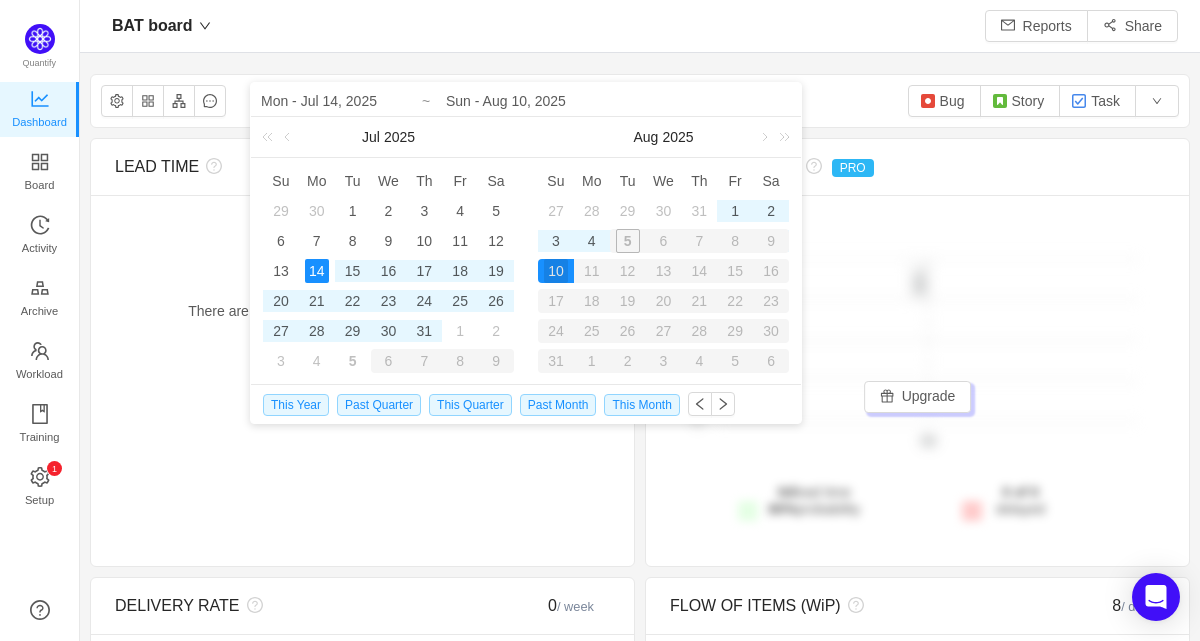 click on "12" at bounding box center (628, 271) 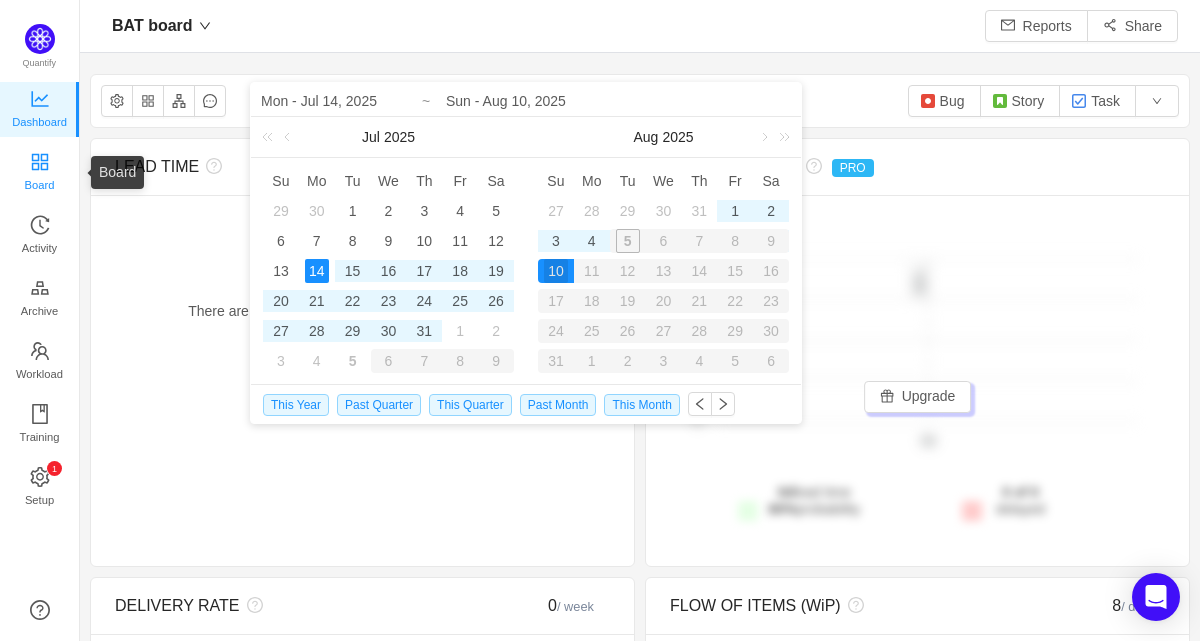 click on "Board" at bounding box center [40, 185] 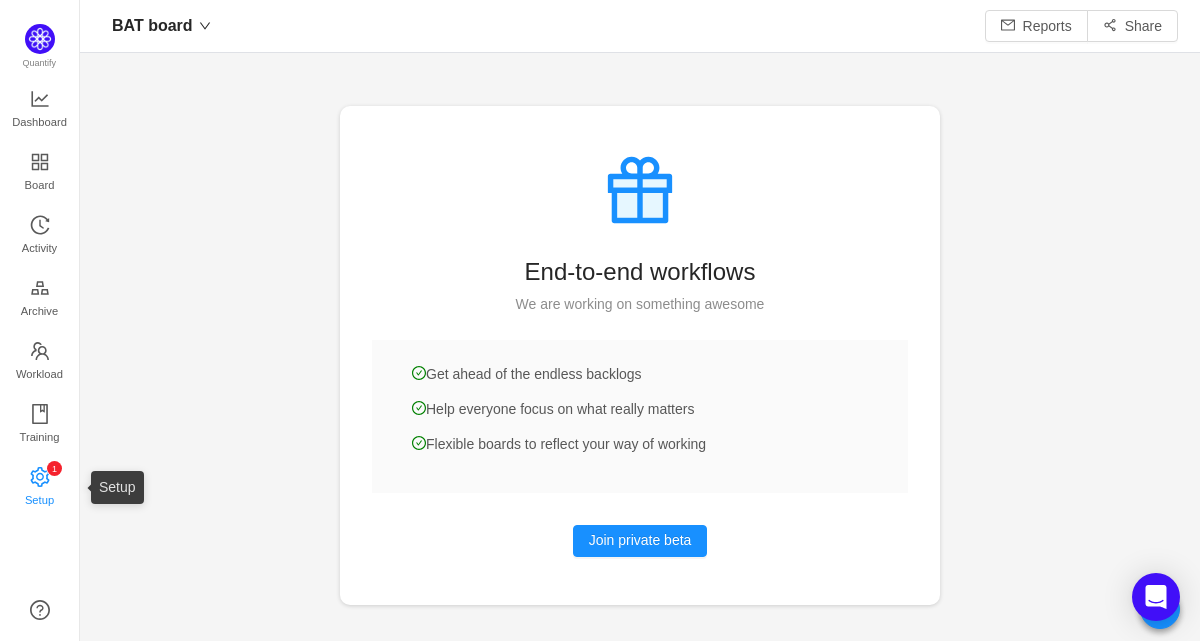 click 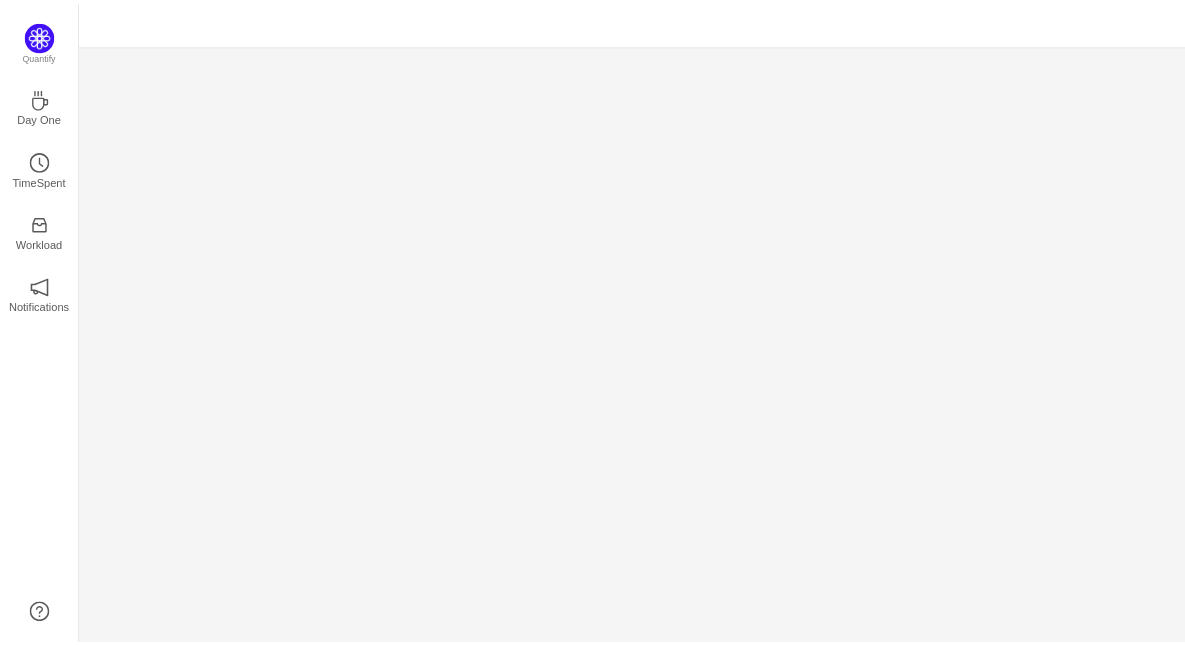 scroll, scrollTop: 0, scrollLeft: 0, axis: both 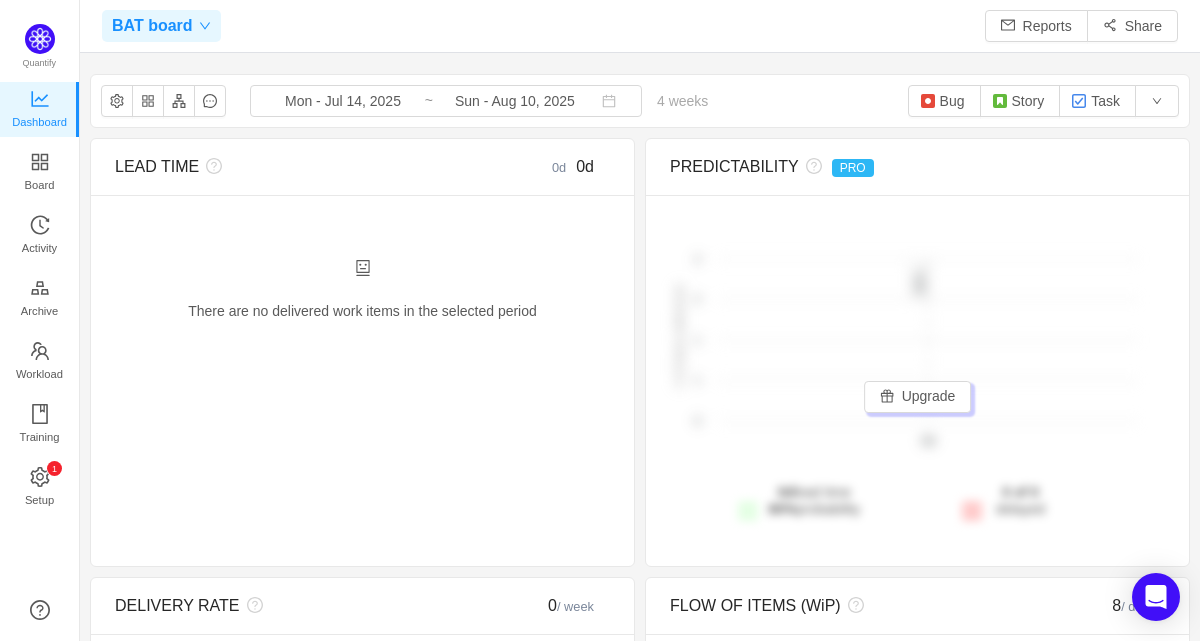 click on "BAT board" at bounding box center (152, 26) 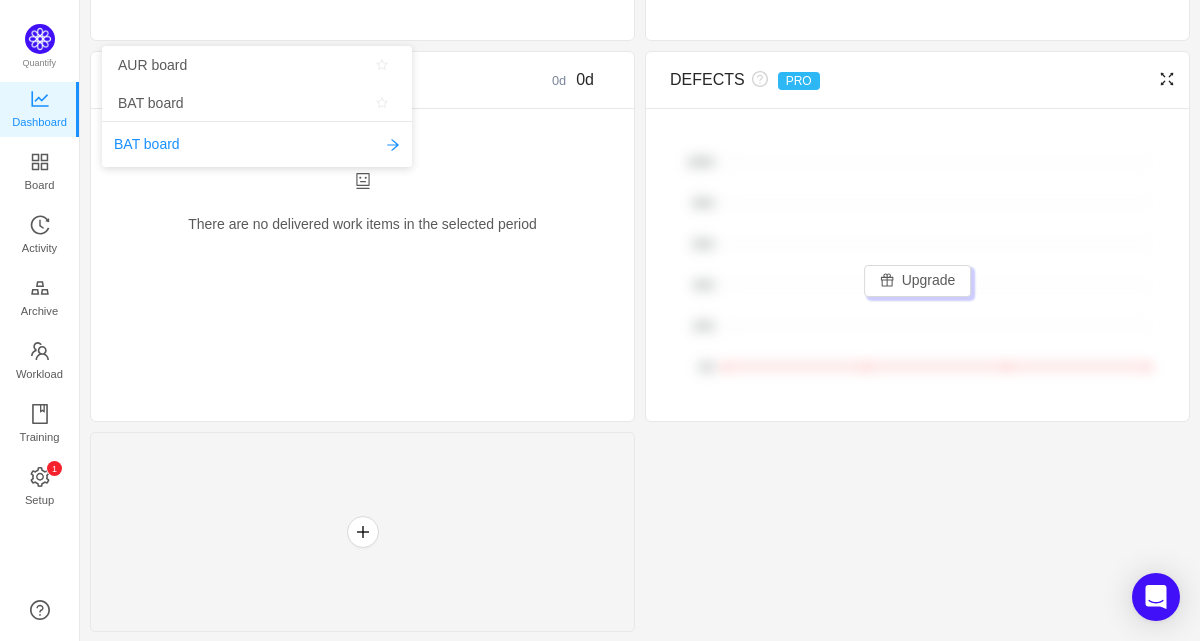 scroll, scrollTop: 898, scrollLeft: 0, axis: vertical 